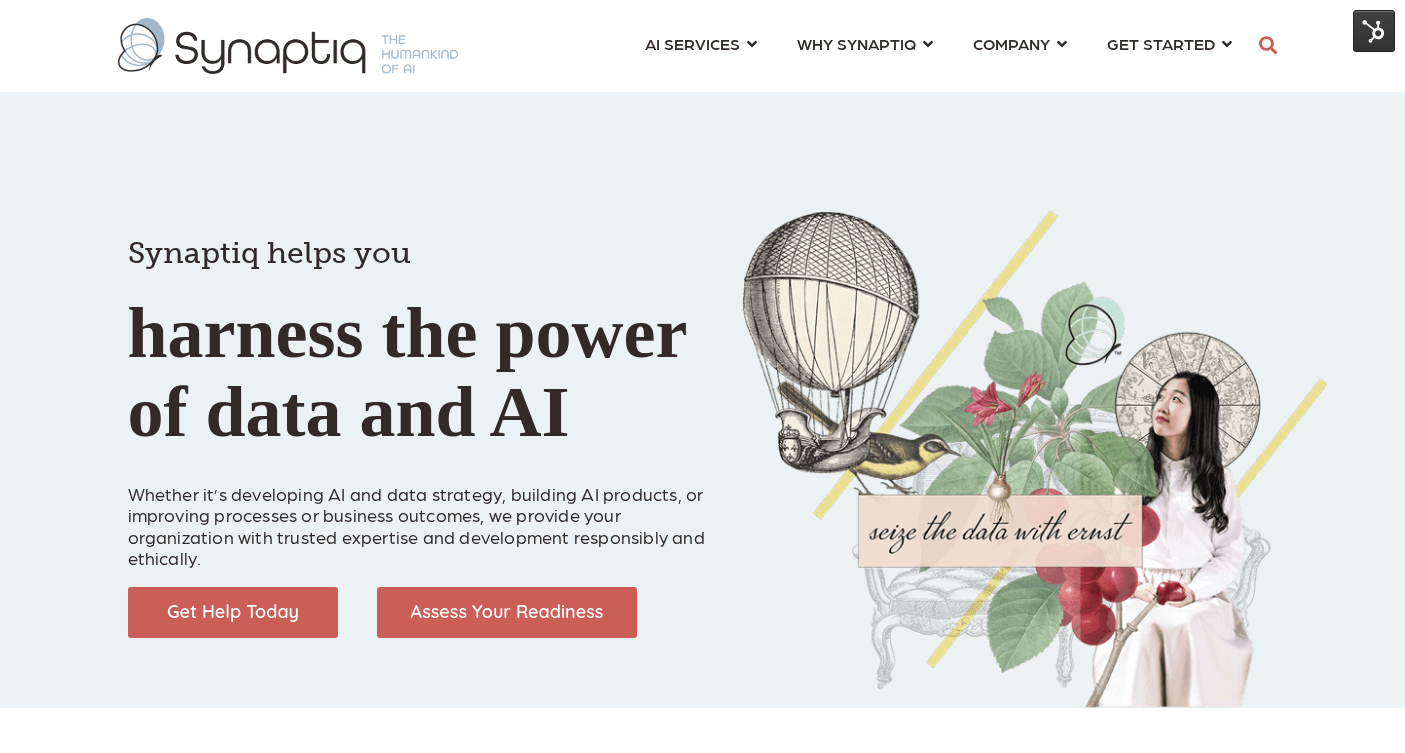 scroll, scrollTop: 0, scrollLeft: 0, axis: both 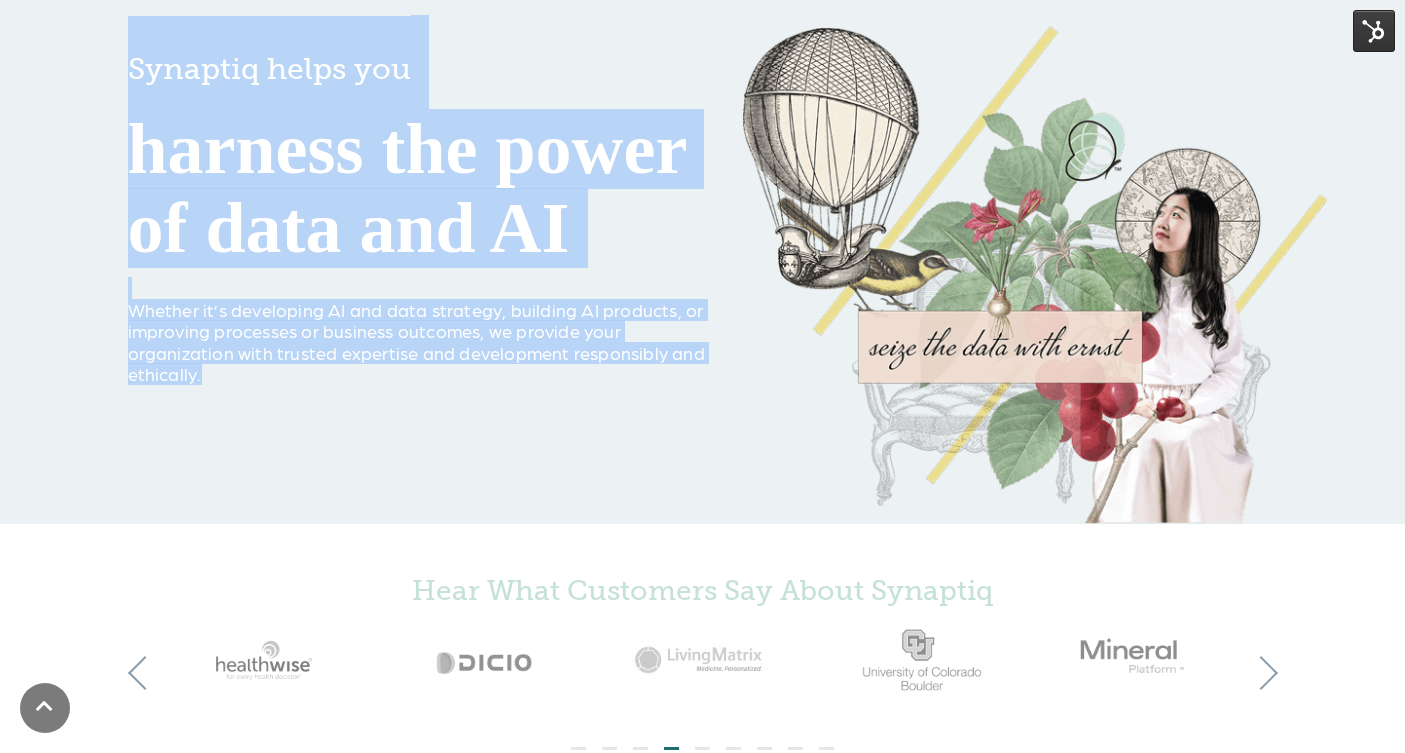 drag, startPoint x: 129, startPoint y: 31, endPoint x: 282, endPoint y: 415, distance: 413.3582 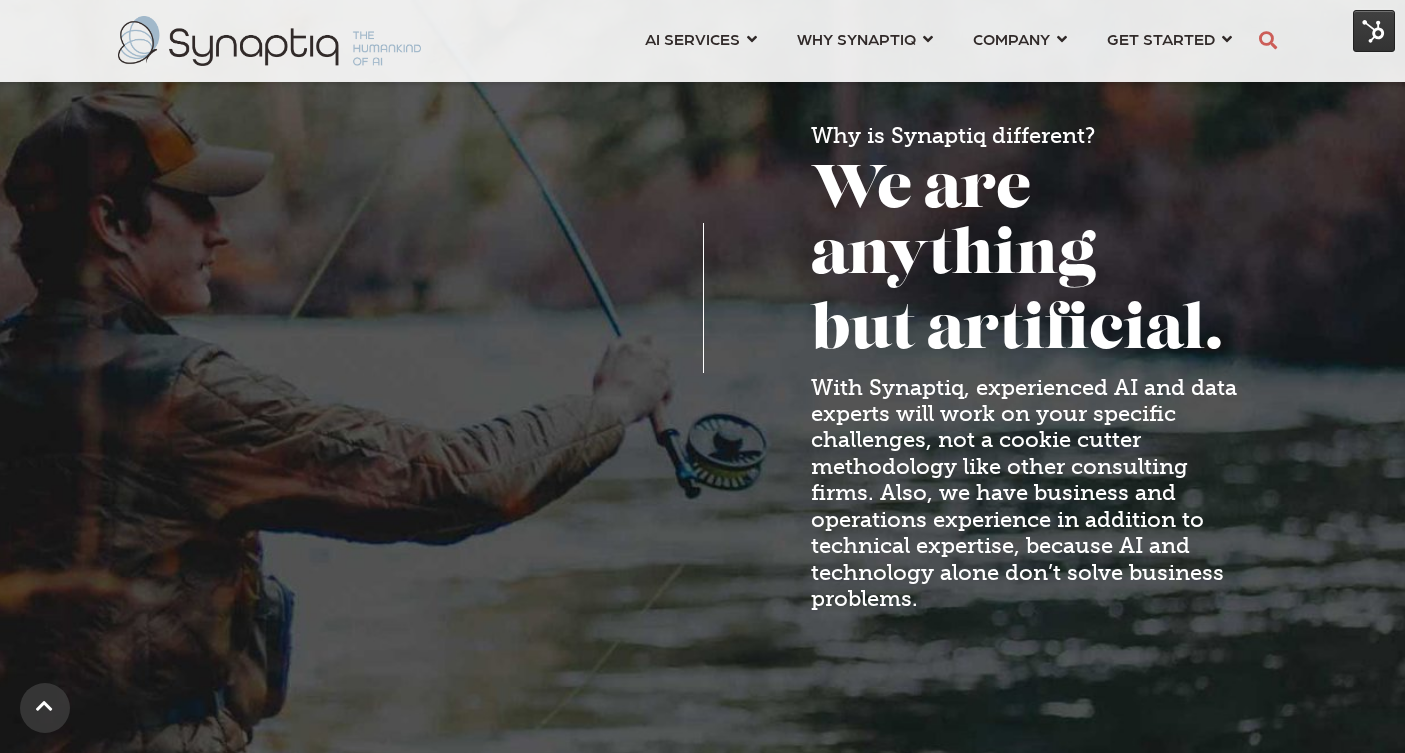 scroll, scrollTop: 1634, scrollLeft: 0, axis: vertical 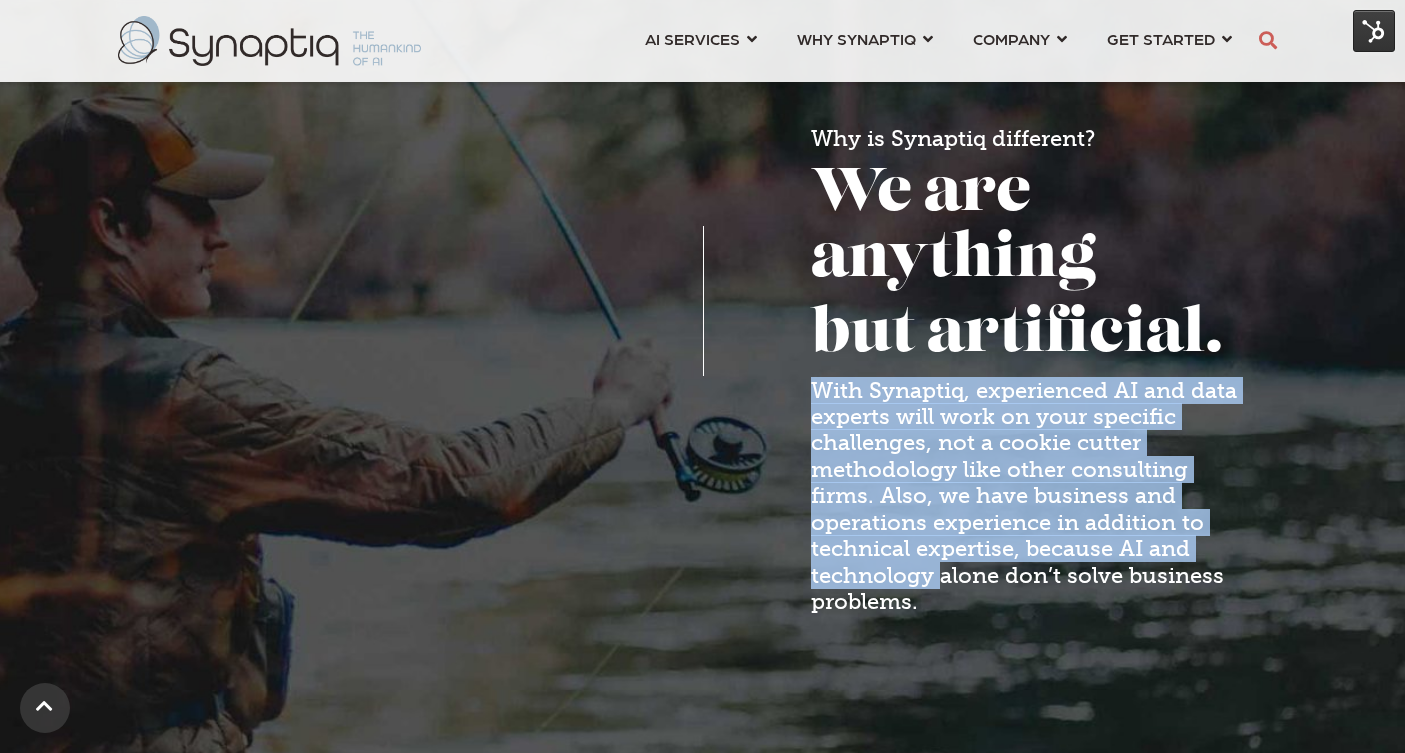 drag, startPoint x: 812, startPoint y: 389, endPoint x: 940, endPoint y: 582, distance: 231.588 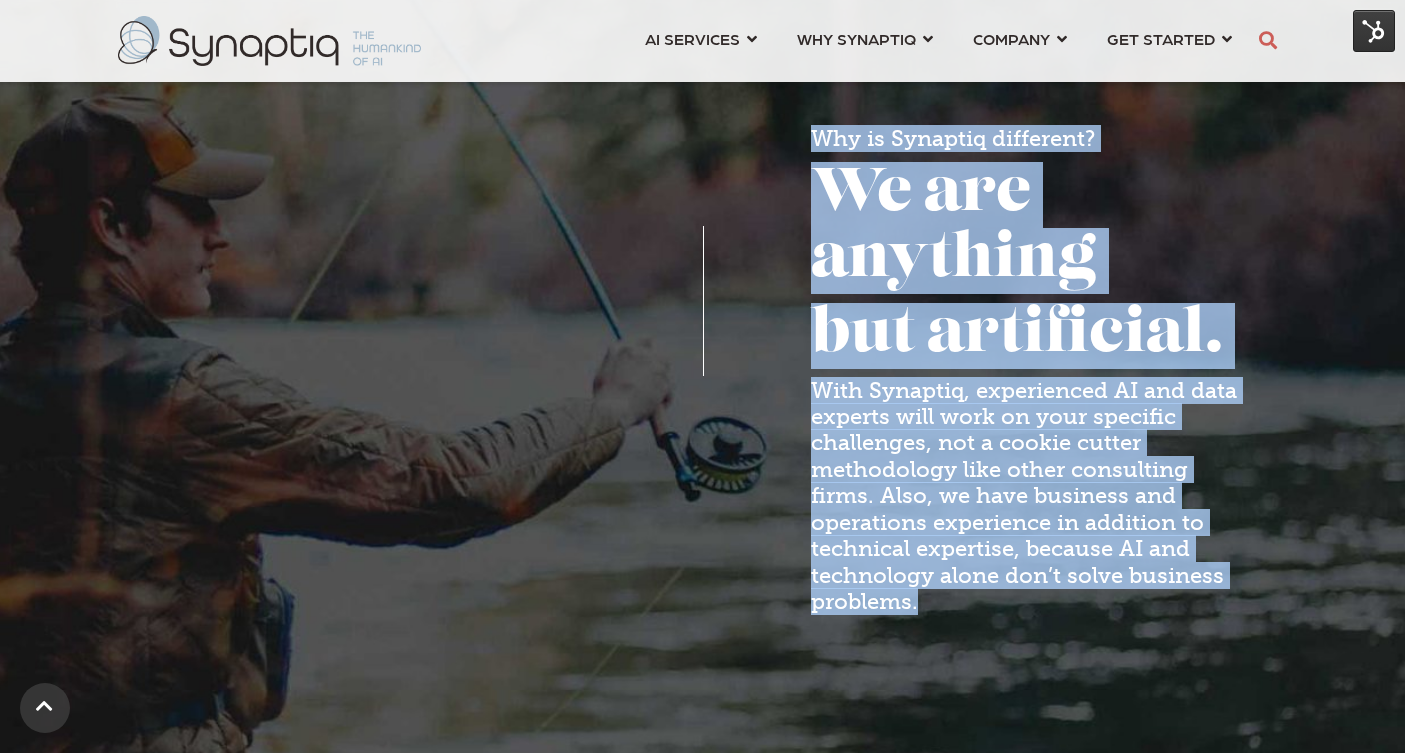 drag, startPoint x: 812, startPoint y: 138, endPoint x: 922, endPoint y: 611, distance: 485.62228 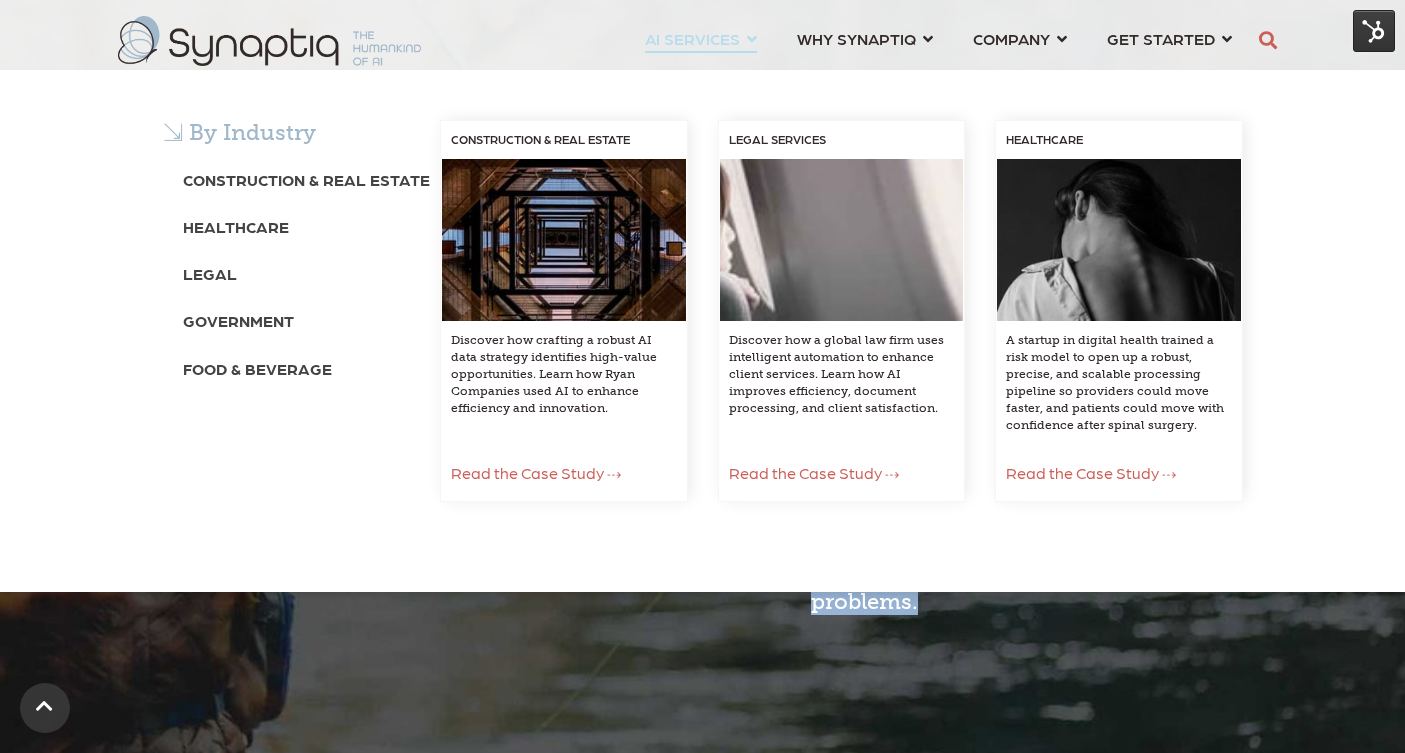 click on "⇲ By Industry
Construction & Real Estate
Healthcare
Legal
Government
Food & Beverage
CONSTRUCTION & REAL ESTATE
Discover how crafting a robust AI data strategy identifies high-value opportunities. Learn how [COMPANY] used AI to enhance efficiency and innovation.
Read the Case Study ⇢
LEGAL SERVICES
Discover how a global law firm uses intelligent automation to enhance client services. Learn how AI improves efficiency, document processing, and client satisfaction.
Read the Case Study ⇢" at bounding box center (702, 331) 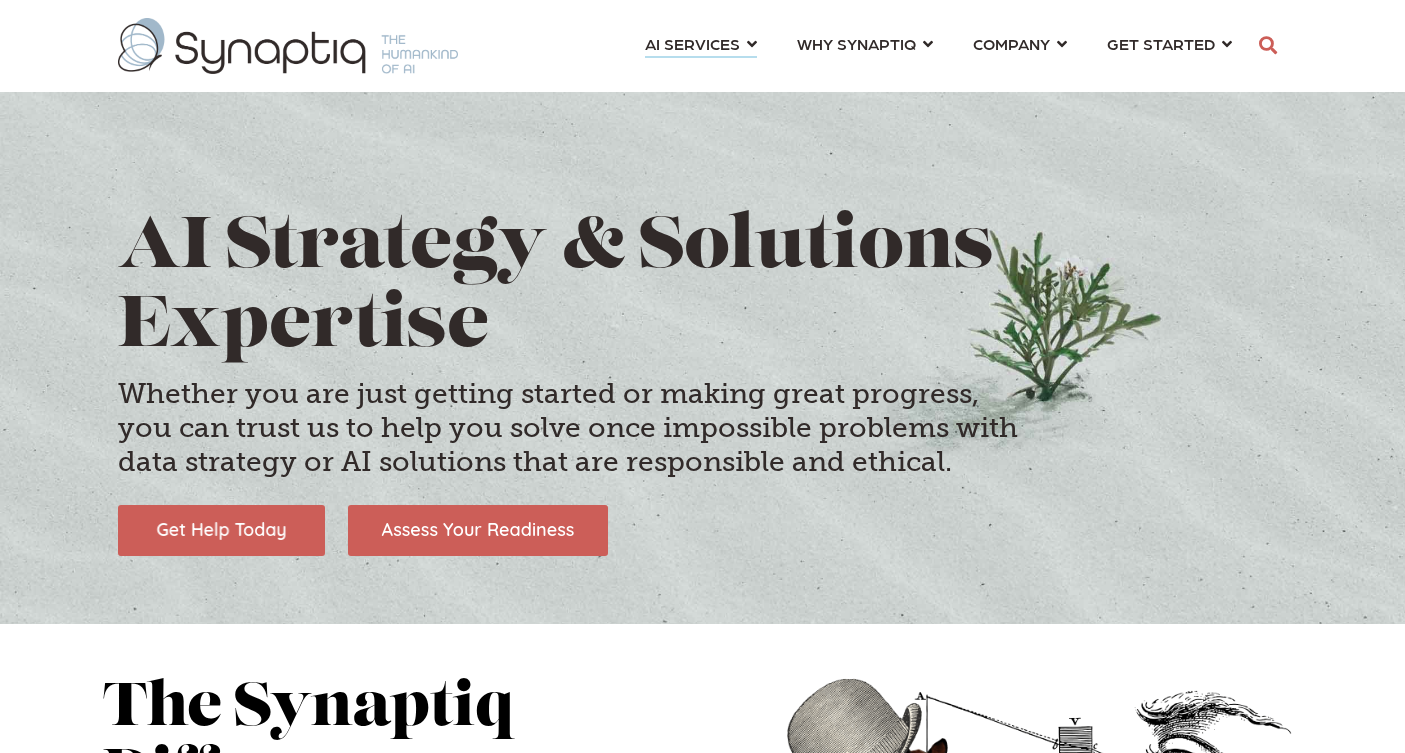 scroll, scrollTop: 0, scrollLeft: 0, axis: both 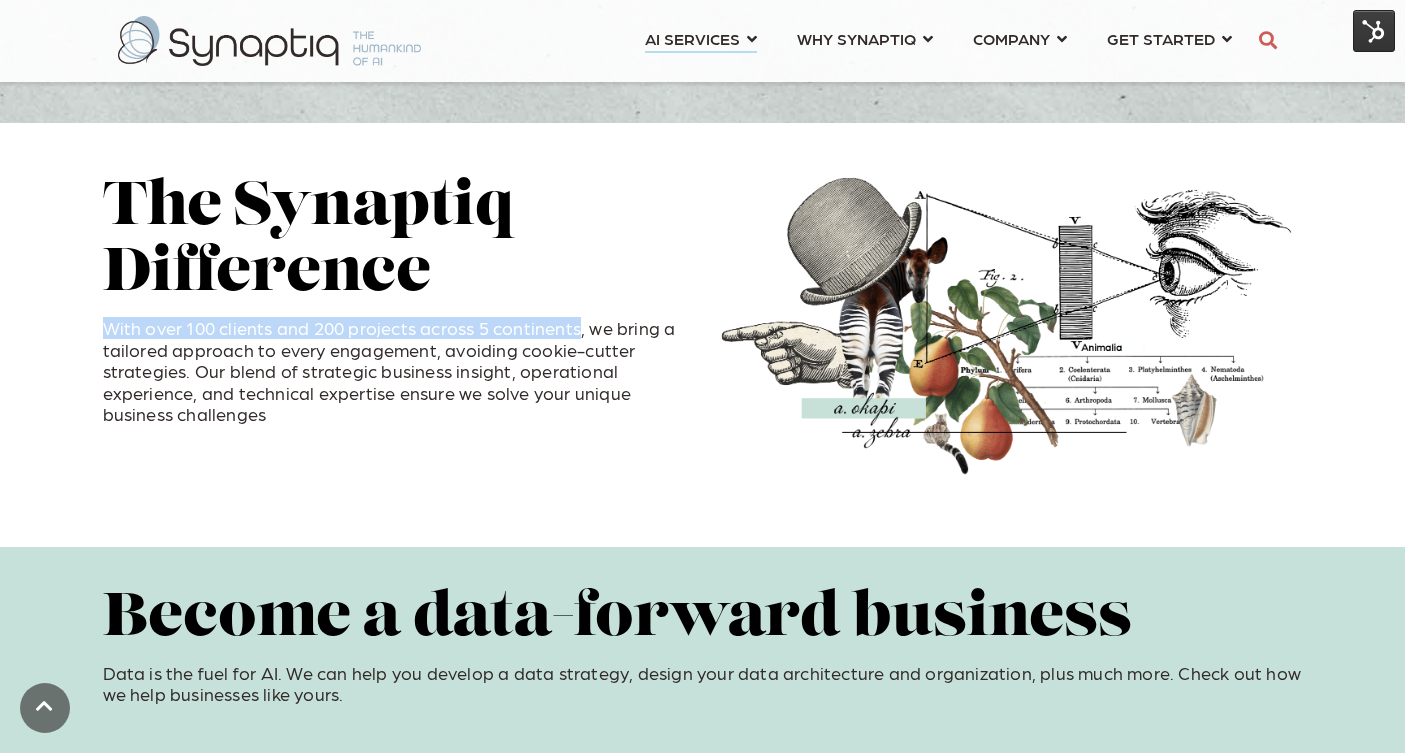drag, startPoint x: 106, startPoint y: 328, endPoint x: 578, endPoint y: 334, distance: 472.03815 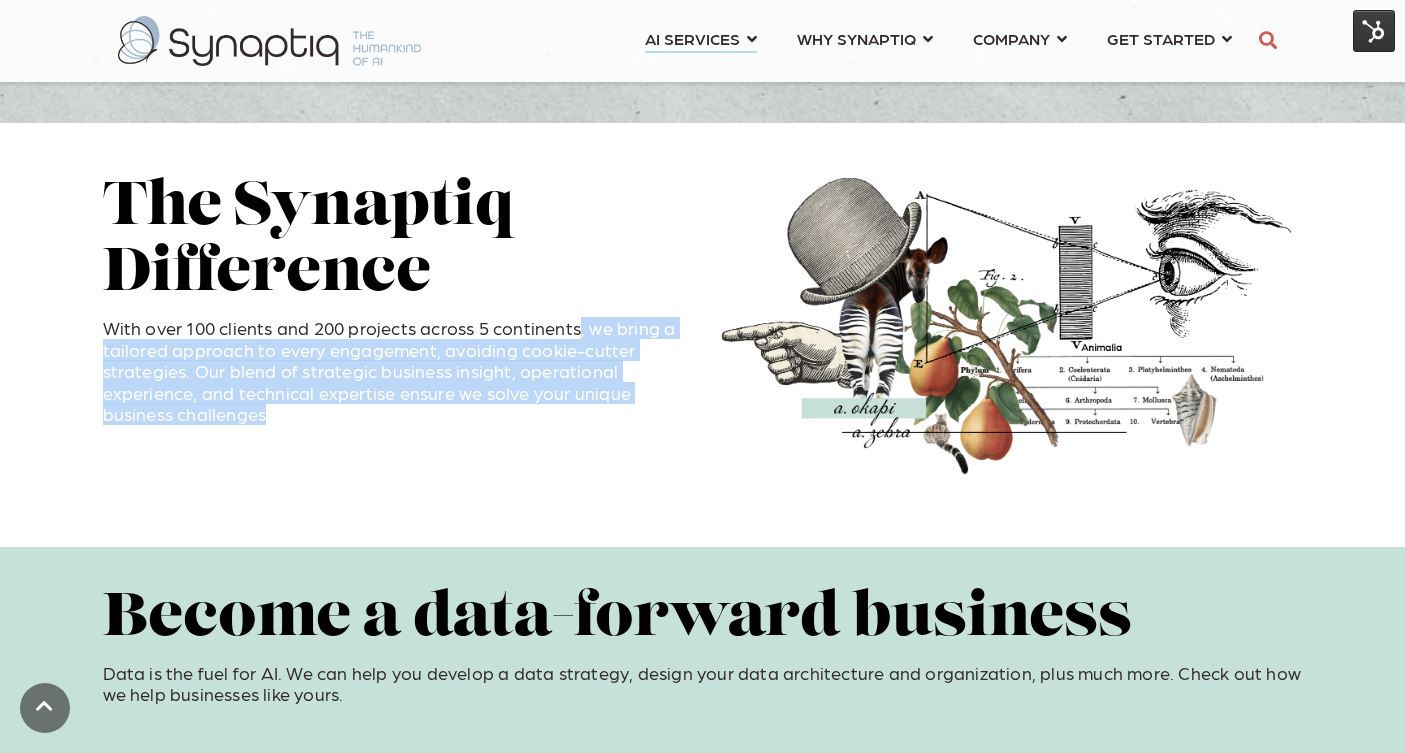 drag, startPoint x: 580, startPoint y: 422, endPoint x: 576, endPoint y: 335, distance: 87.0919 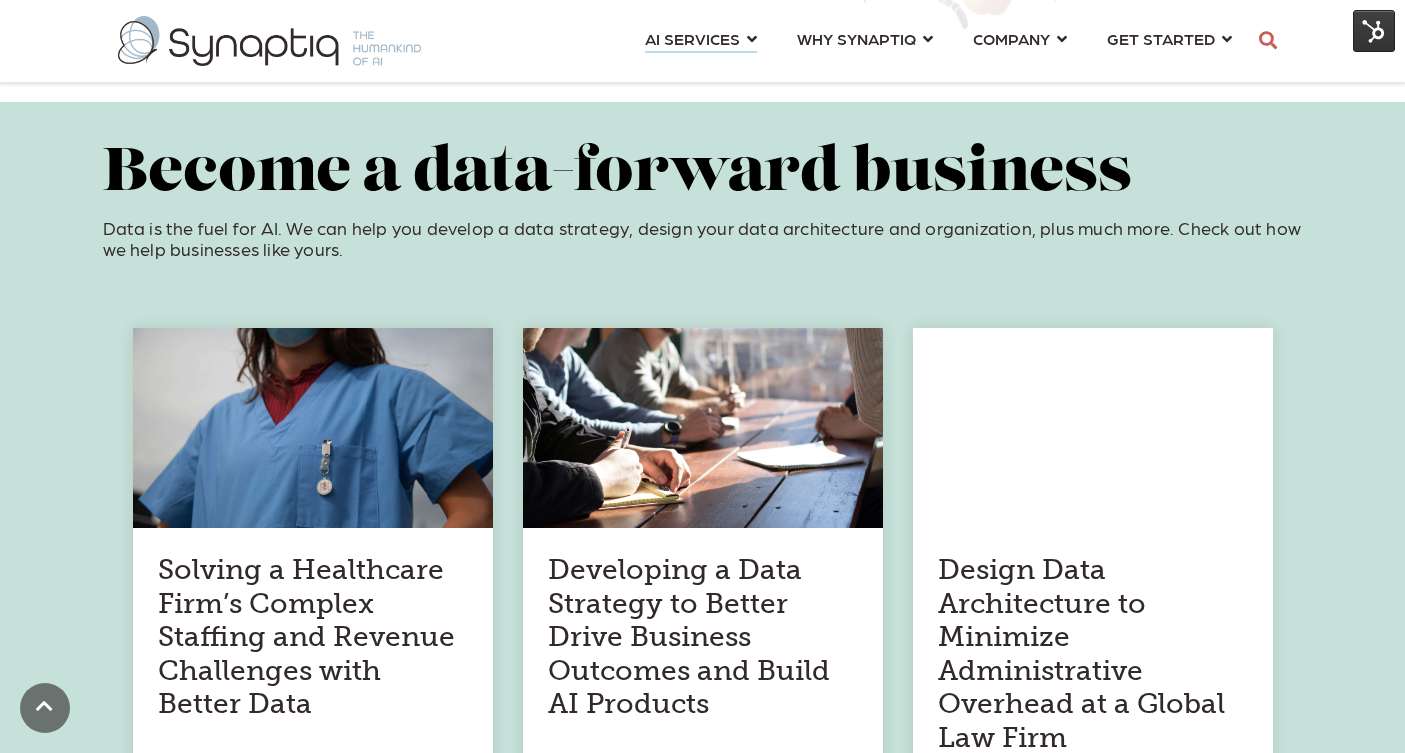 scroll, scrollTop: 942, scrollLeft: 0, axis: vertical 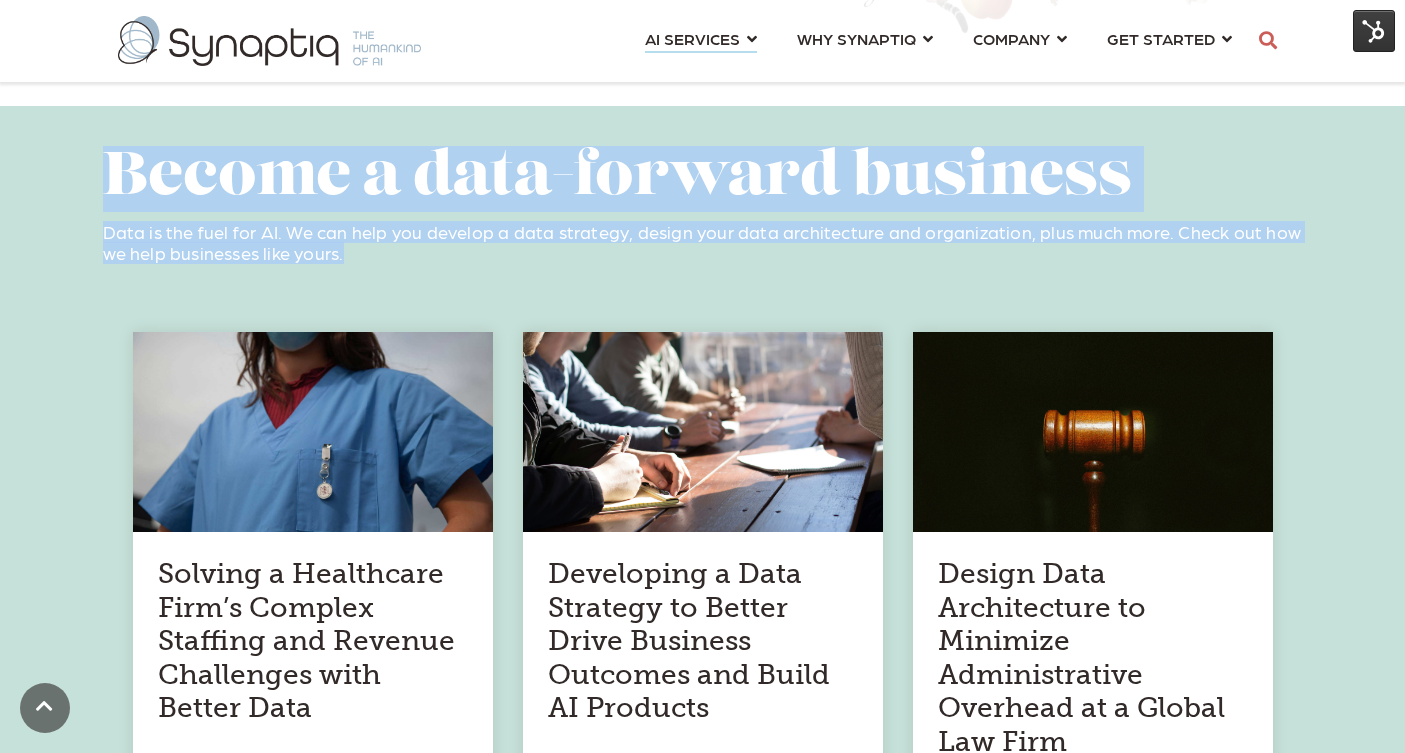 drag, startPoint x: 109, startPoint y: 171, endPoint x: 356, endPoint y: 258, distance: 261.87402 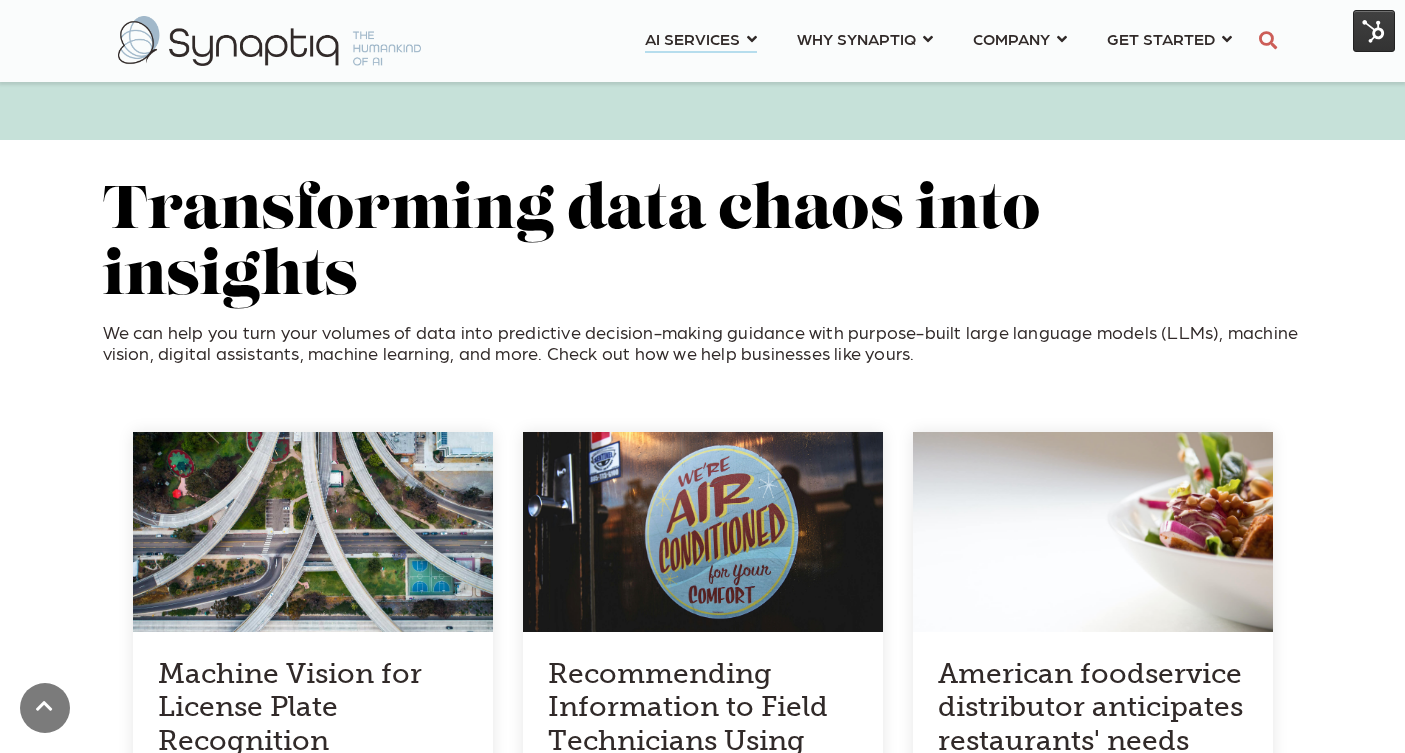 scroll, scrollTop: 1829, scrollLeft: 0, axis: vertical 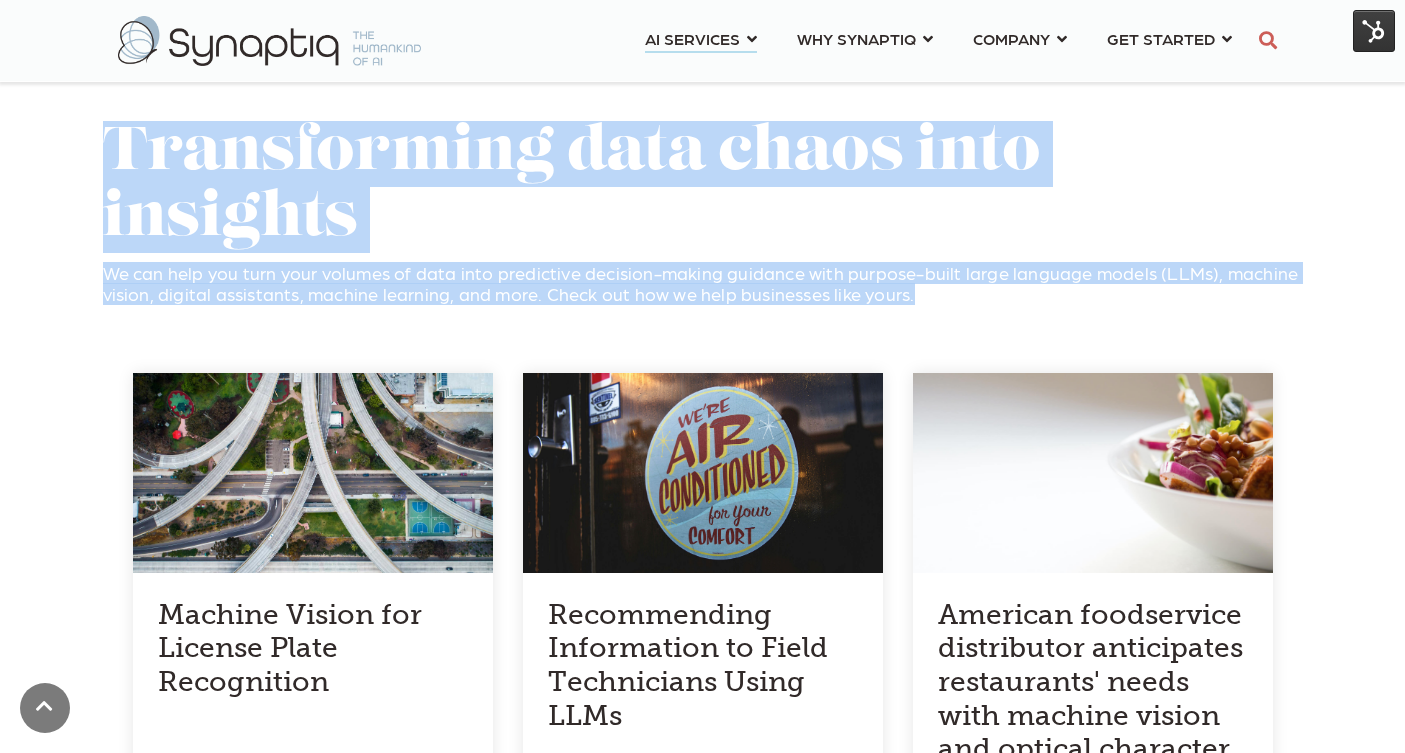 drag, startPoint x: 105, startPoint y: 135, endPoint x: 921, endPoint y: 225, distance: 820.94824 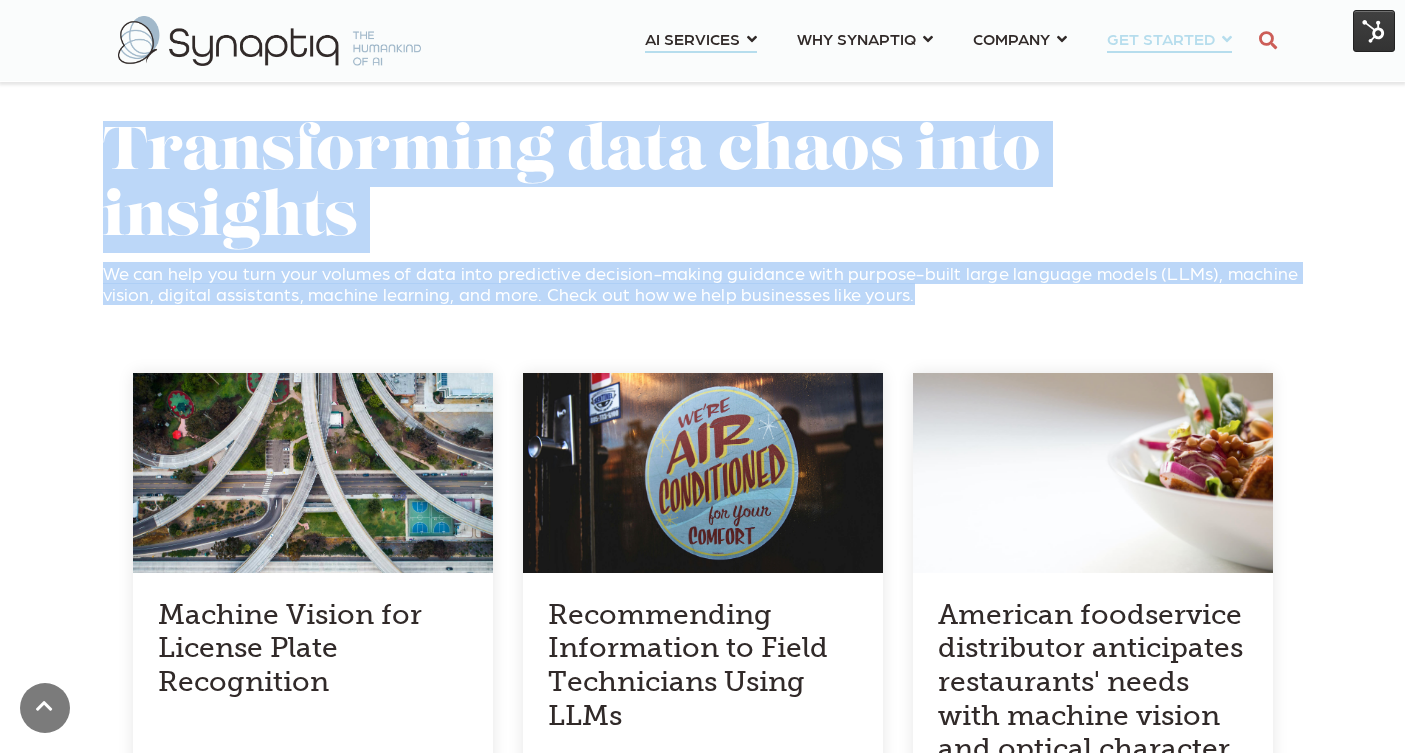 copy on "Transforming data chaos into insights
We can help you turn your volumes of data into predictive decision-making guidance with purpose-built large language models (LLMs), machine vision, digital assistants, machine learning, and more. Check out how we help businesses like yours." 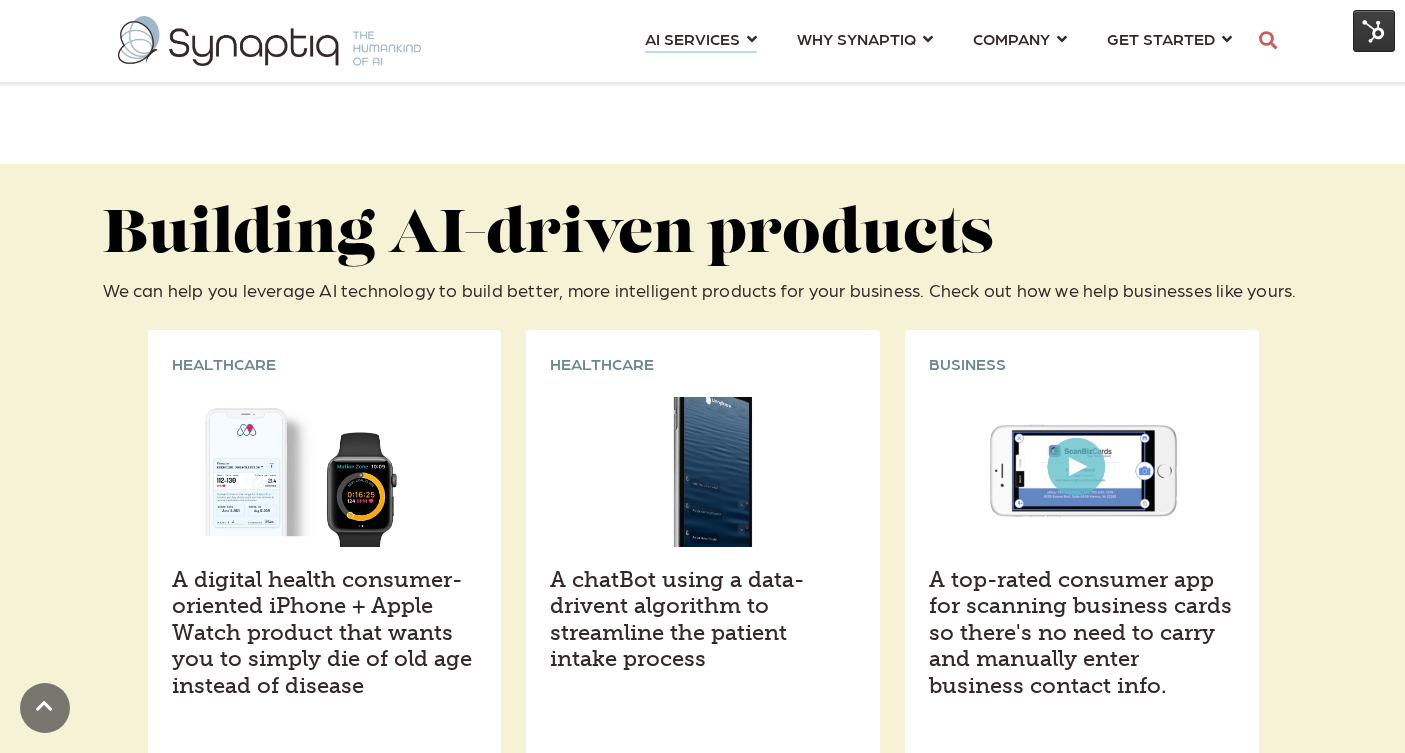 scroll, scrollTop: 2721, scrollLeft: 0, axis: vertical 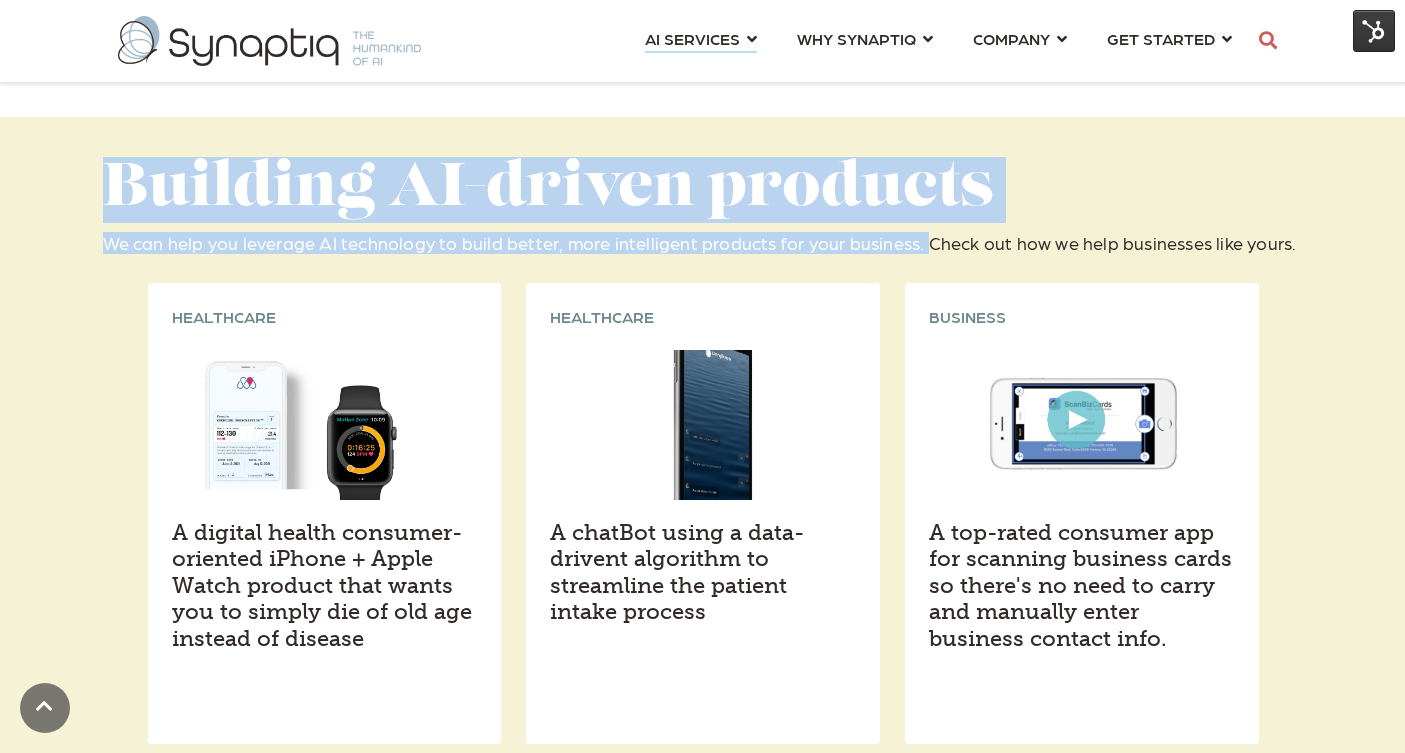 drag, startPoint x: 108, startPoint y: 123, endPoint x: 918, endPoint y: 185, distance: 812.3694 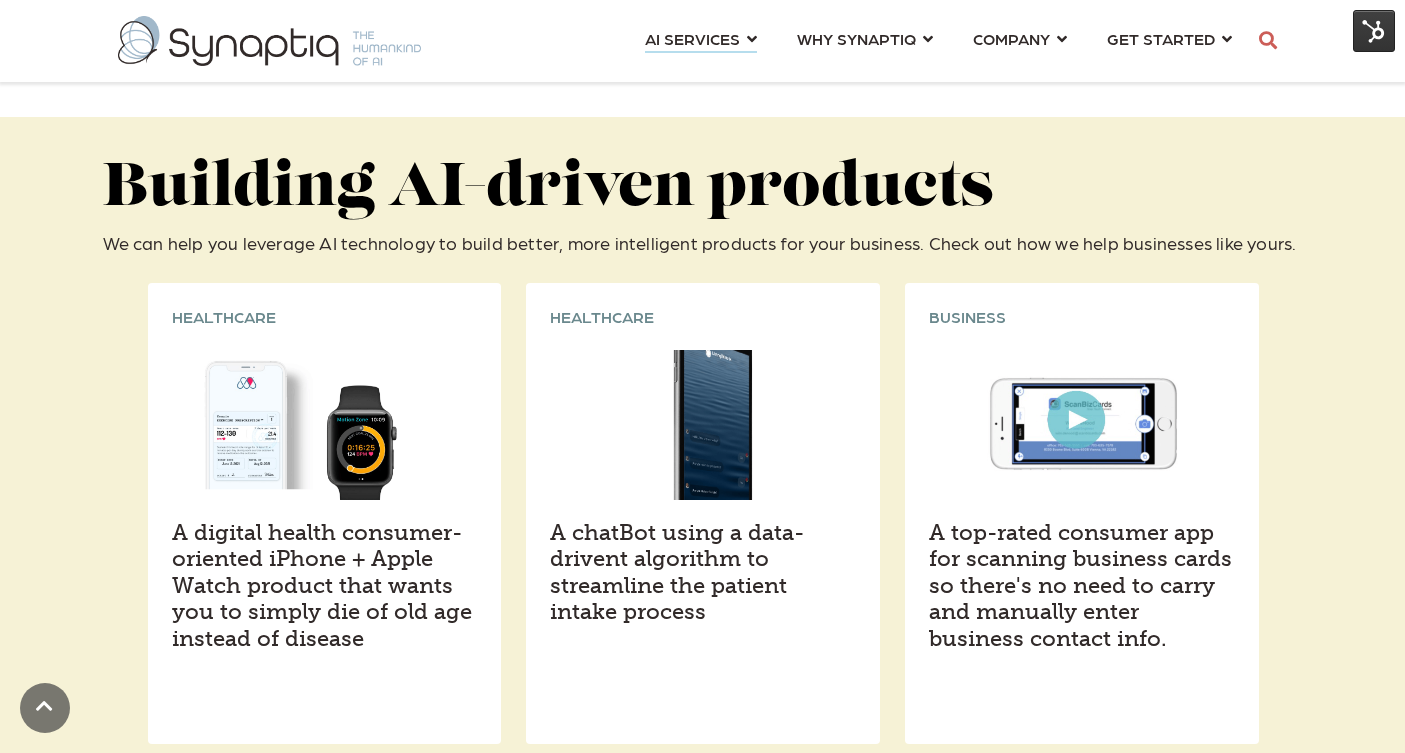 click on "Building AI-driven products
We can help you leverage AI technology to build better, more intelligent products for your business. Check out how we help businesses like yours.
HEALTHCARE
A digital health consumer-oriented iPhone + Apple Watch product that wants you to simply die of old age instead of disease
33,000 moreRwandan’s could be selling their goods at the market again." at bounding box center (702, 734) 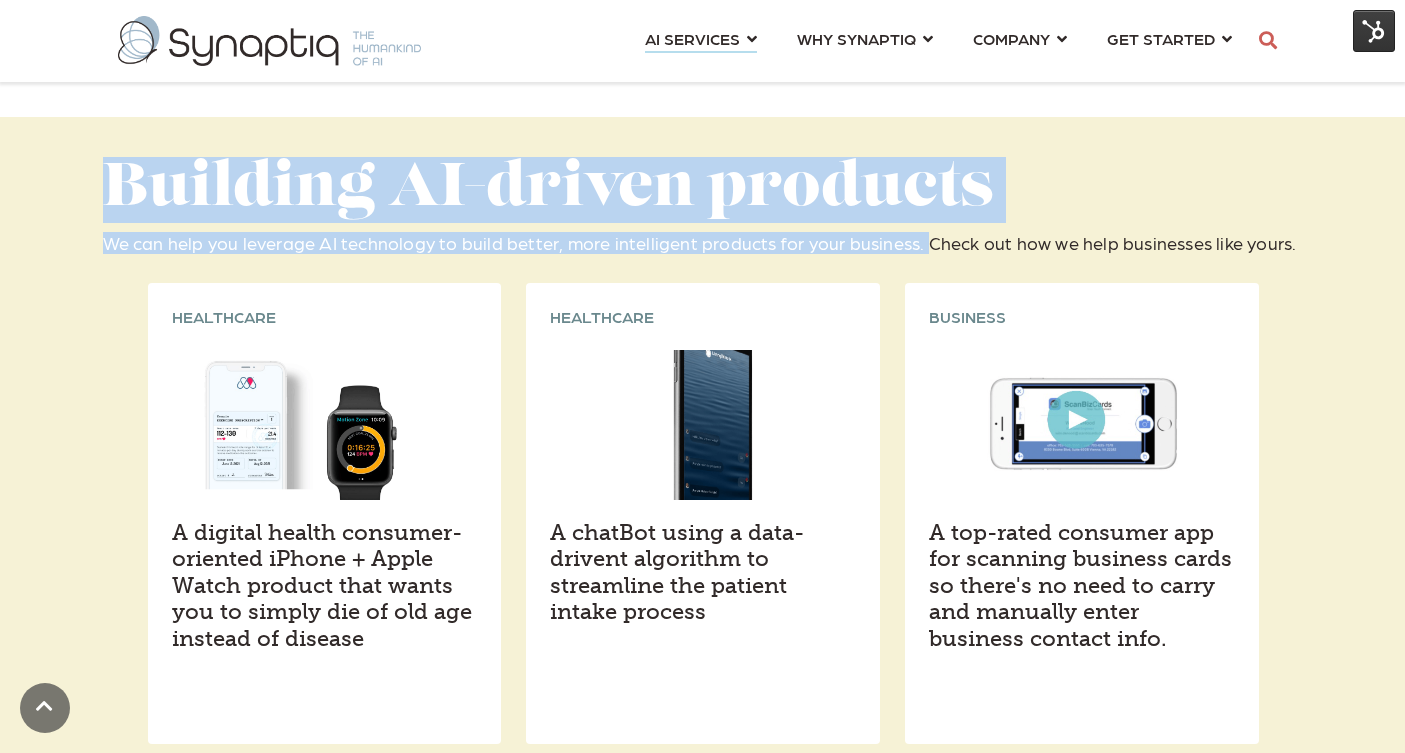 drag, startPoint x: 110, startPoint y: 114, endPoint x: 921, endPoint y: 174, distance: 813.21643 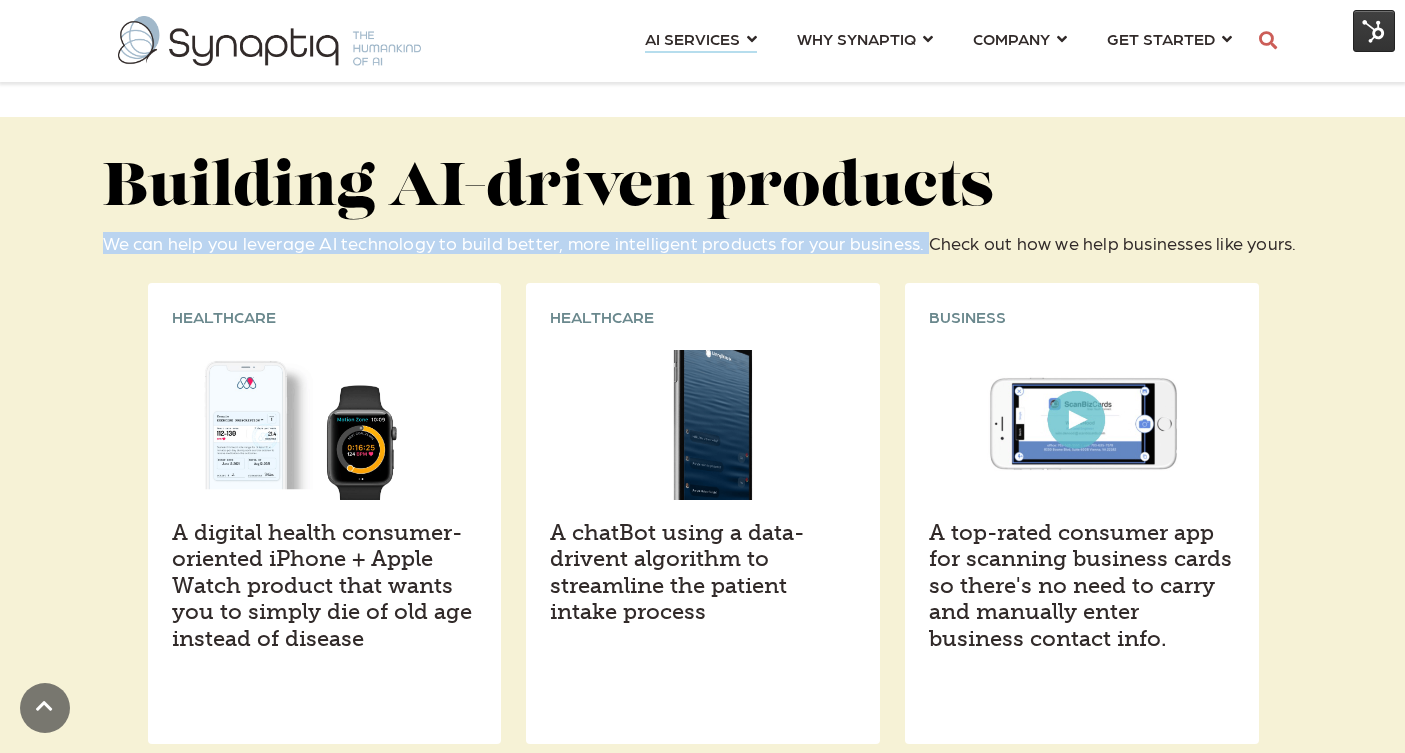 drag, startPoint x: 102, startPoint y: 178, endPoint x: 918, endPoint y: 175, distance: 816.0055 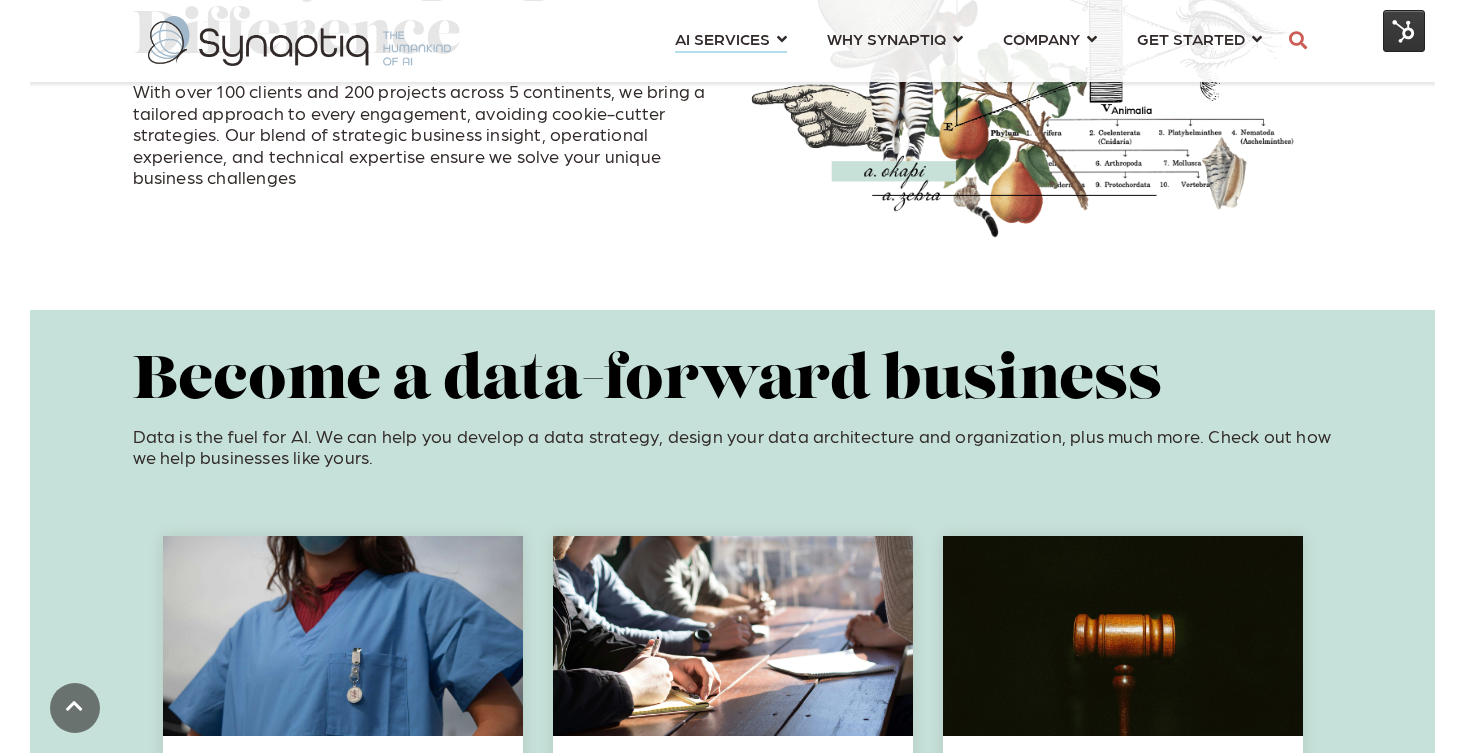 scroll, scrollTop: 747, scrollLeft: 0, axis: vertical 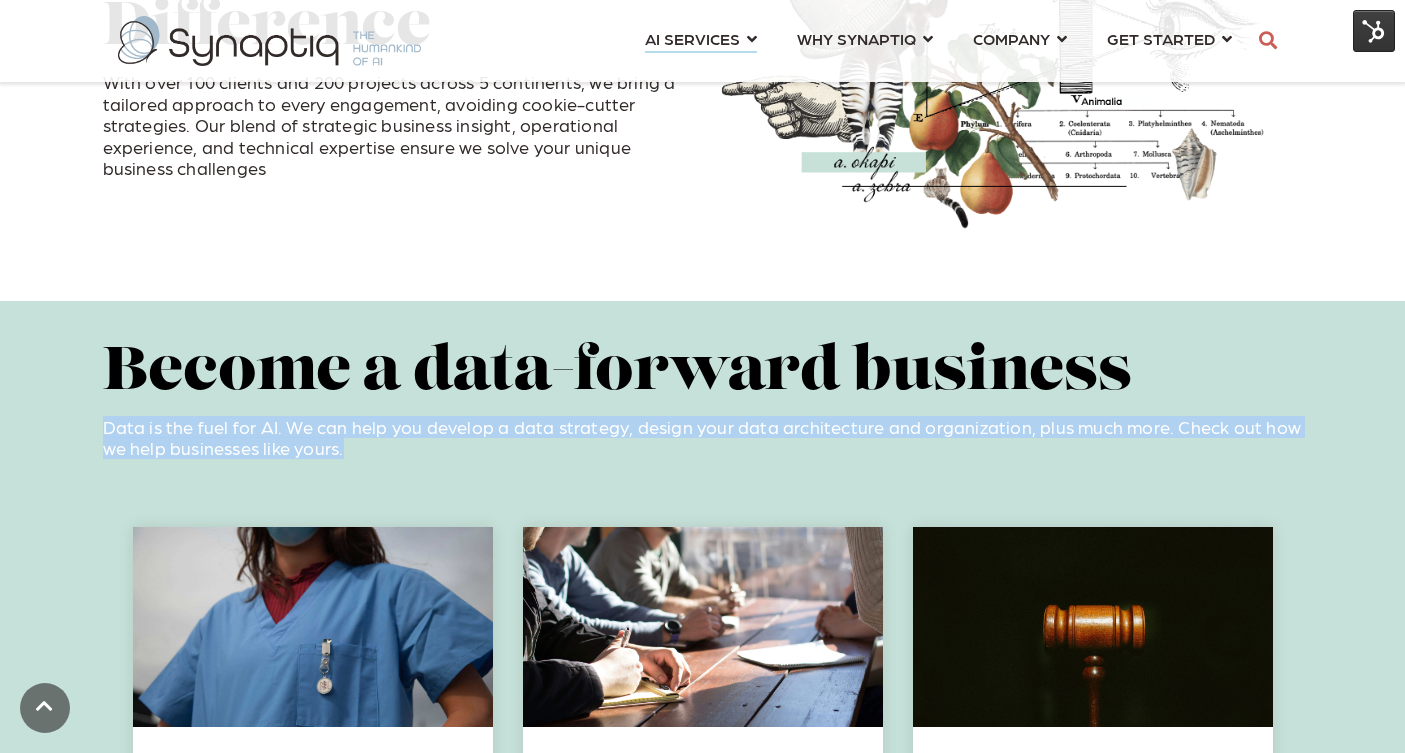 drag, startPoint x: 357, startPoint y: 450, endPoint x: 105, endPoint y: 431, distance: 252.71526 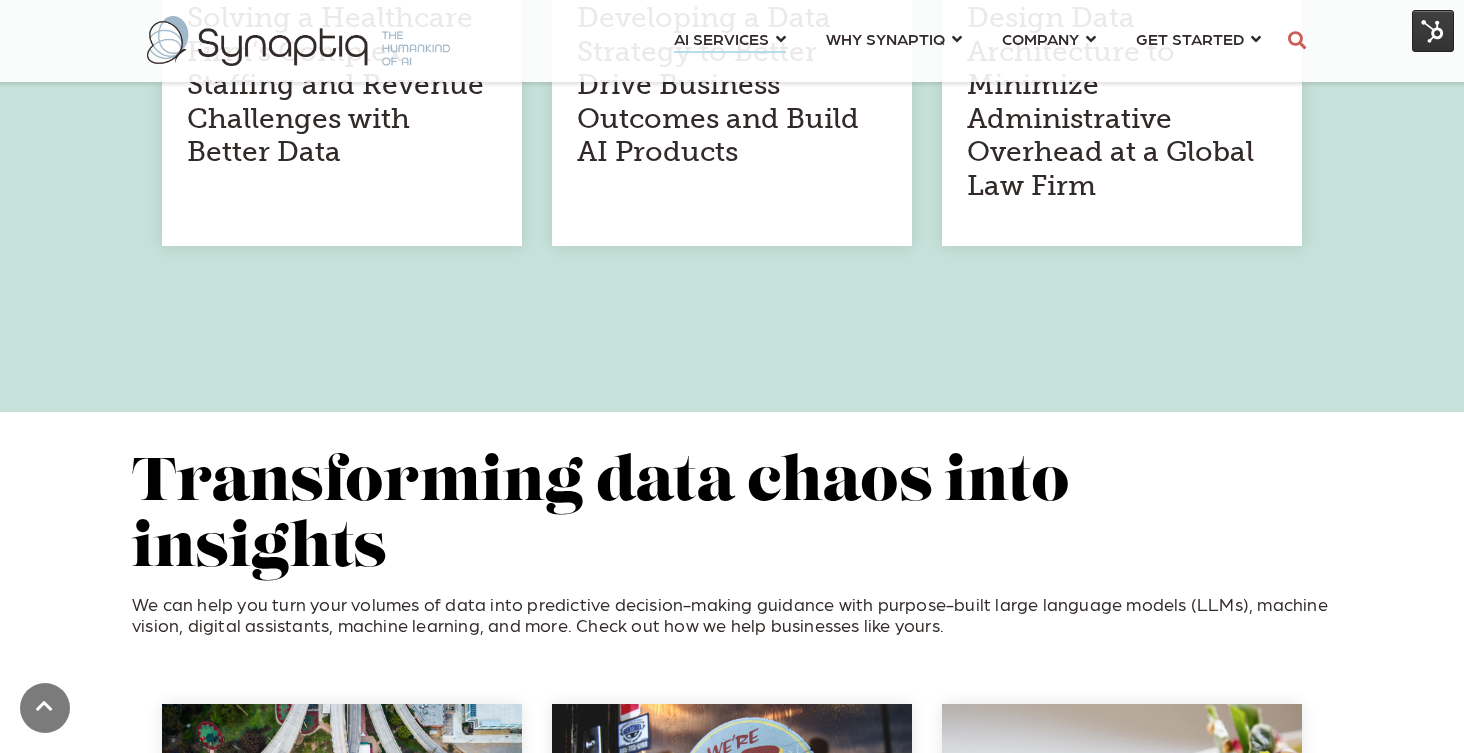 scroll, scrollTop: 1511, scrollLeft: 0, axis: vertical 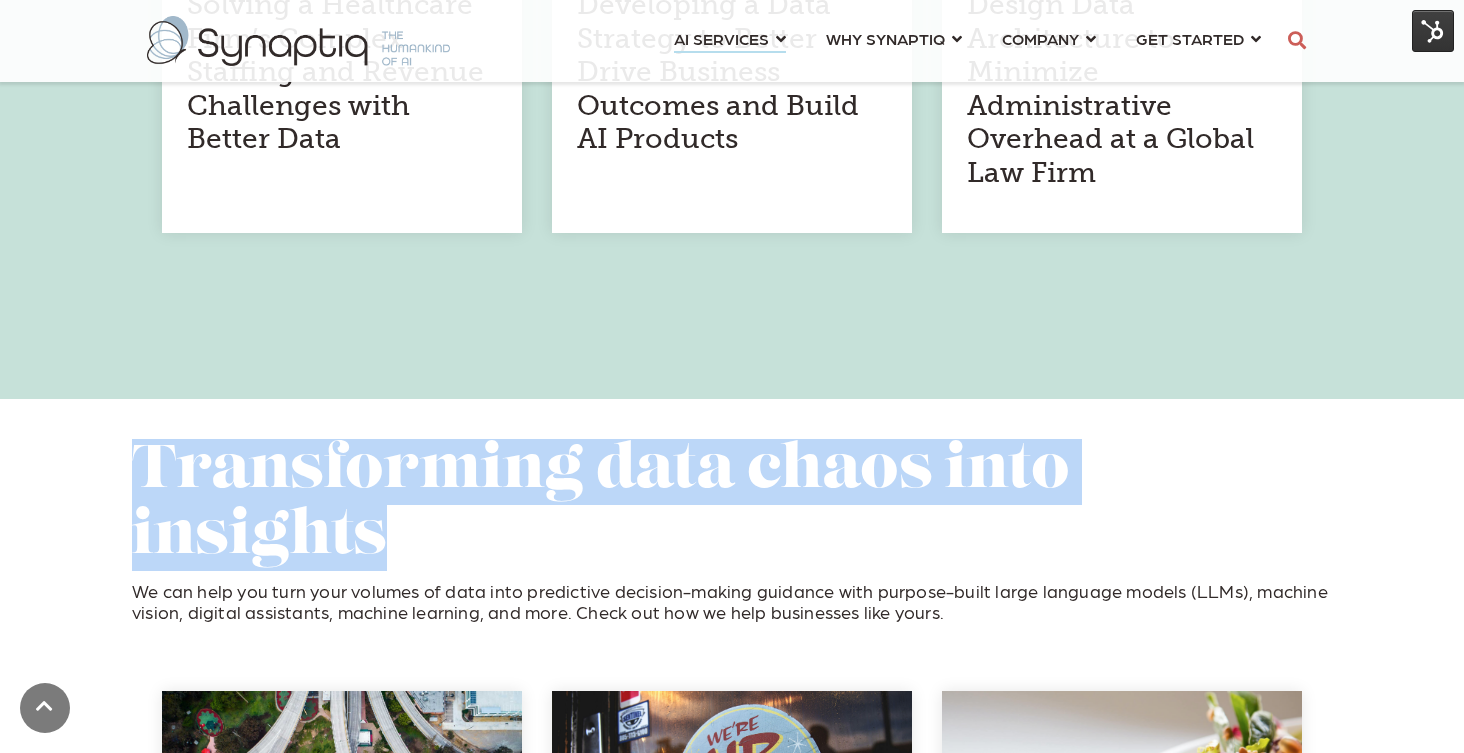 drag, startPoint x: 1330, startPoint y: 473, endPoint x: 122, endPoint y: 496, distance: 1208.219 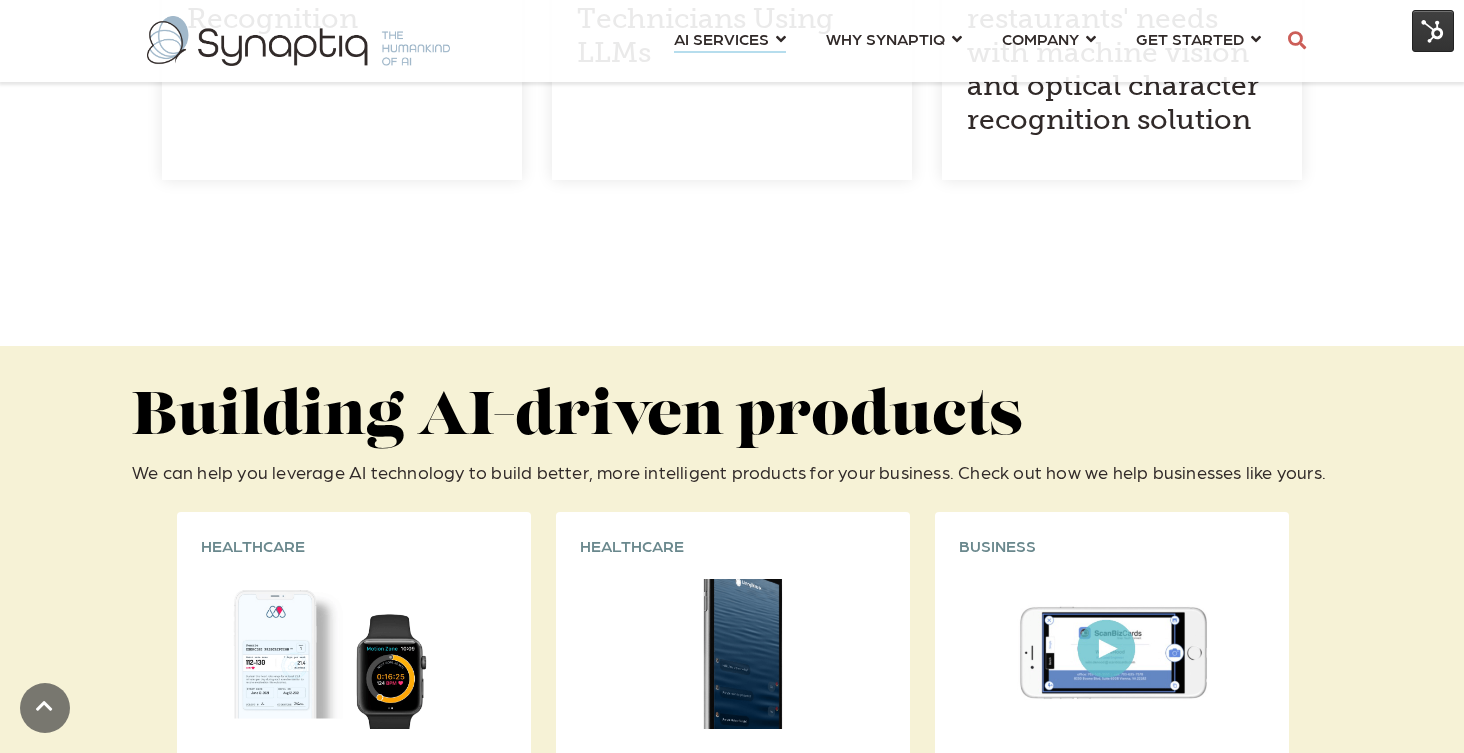 scroll, scrollTop: 2500, scrollLeft: 0, axis: vertical 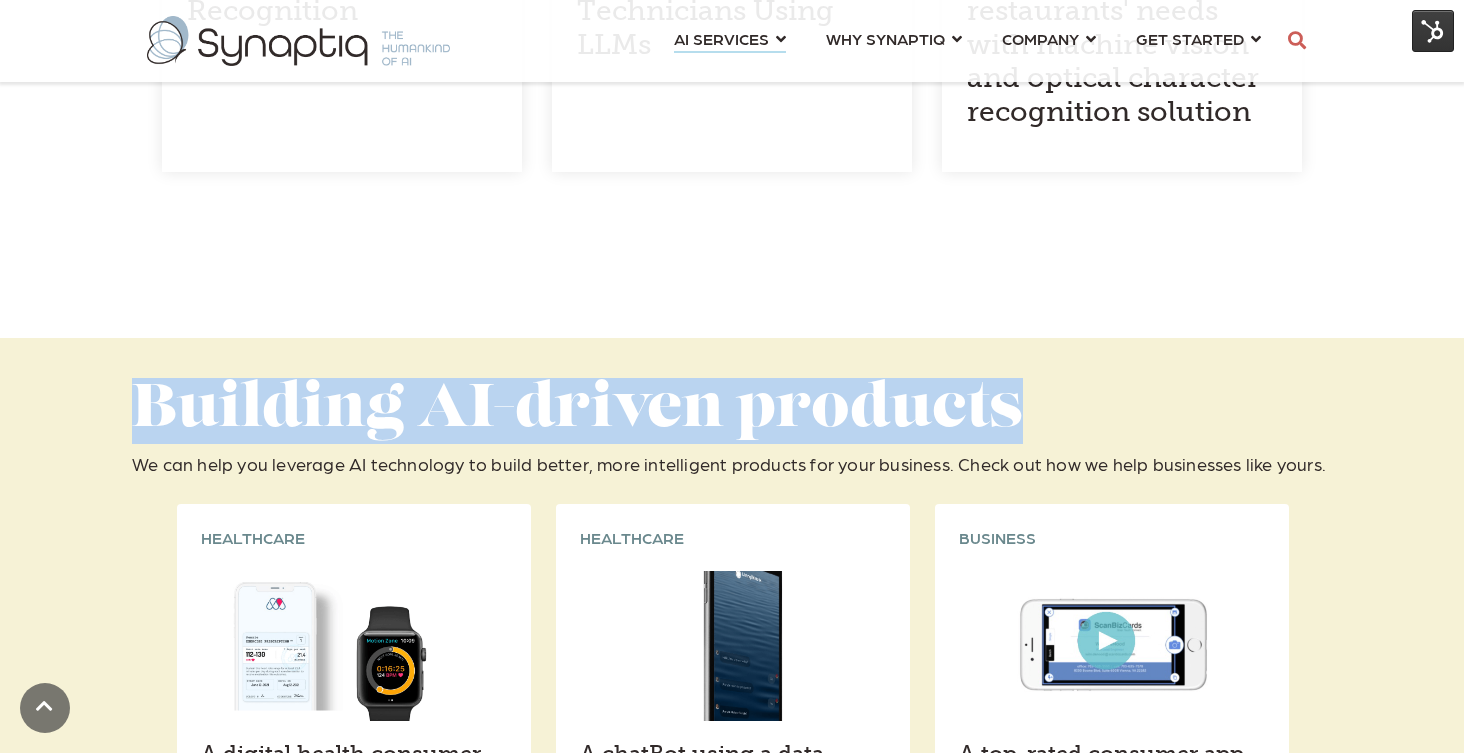 drag, startPoint x: 1028, startPoint y: 335, endPoint x: 142, endPoint y: 336, distance: 886.00055 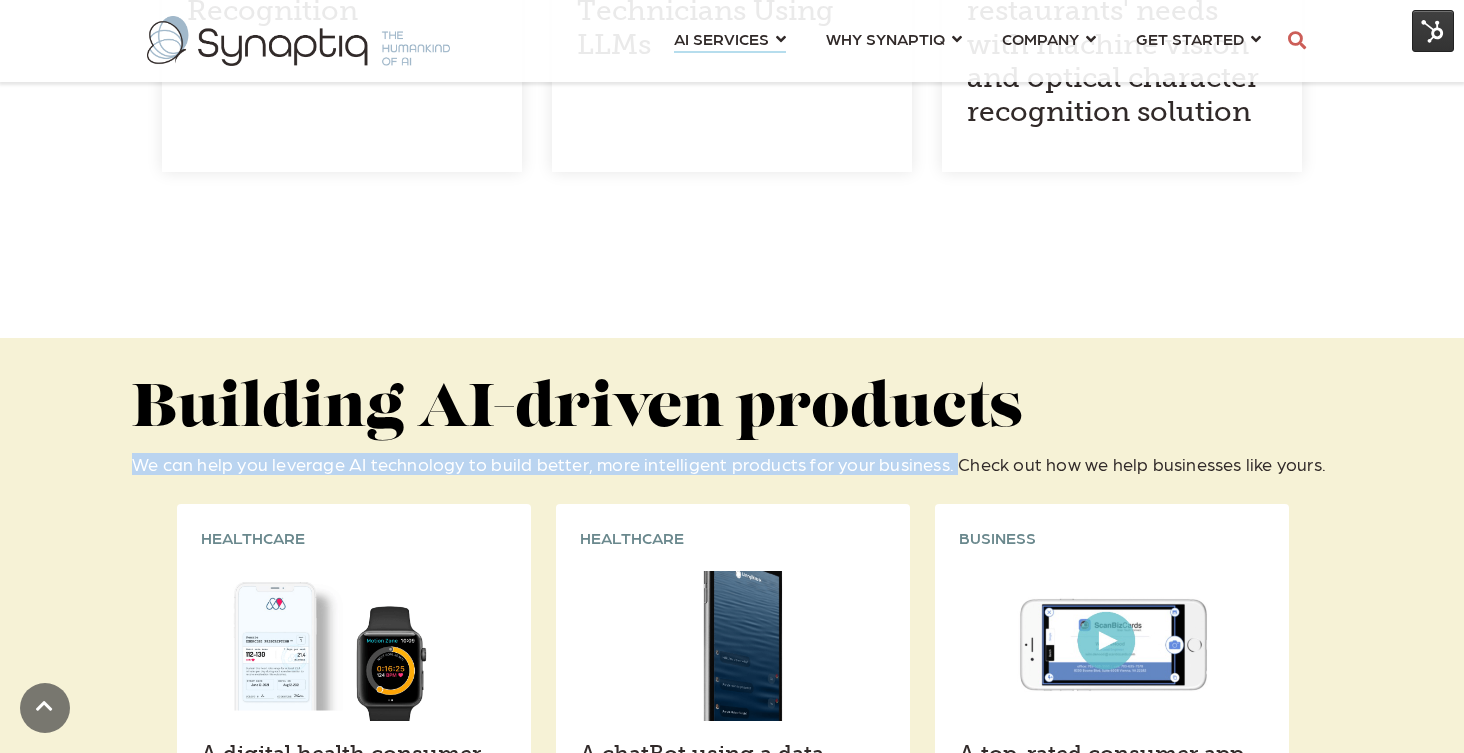 drag, startPoint x: 132, startPoint y: 403, endPoint x: 949, endPoint y: 407, distance: 817.00977 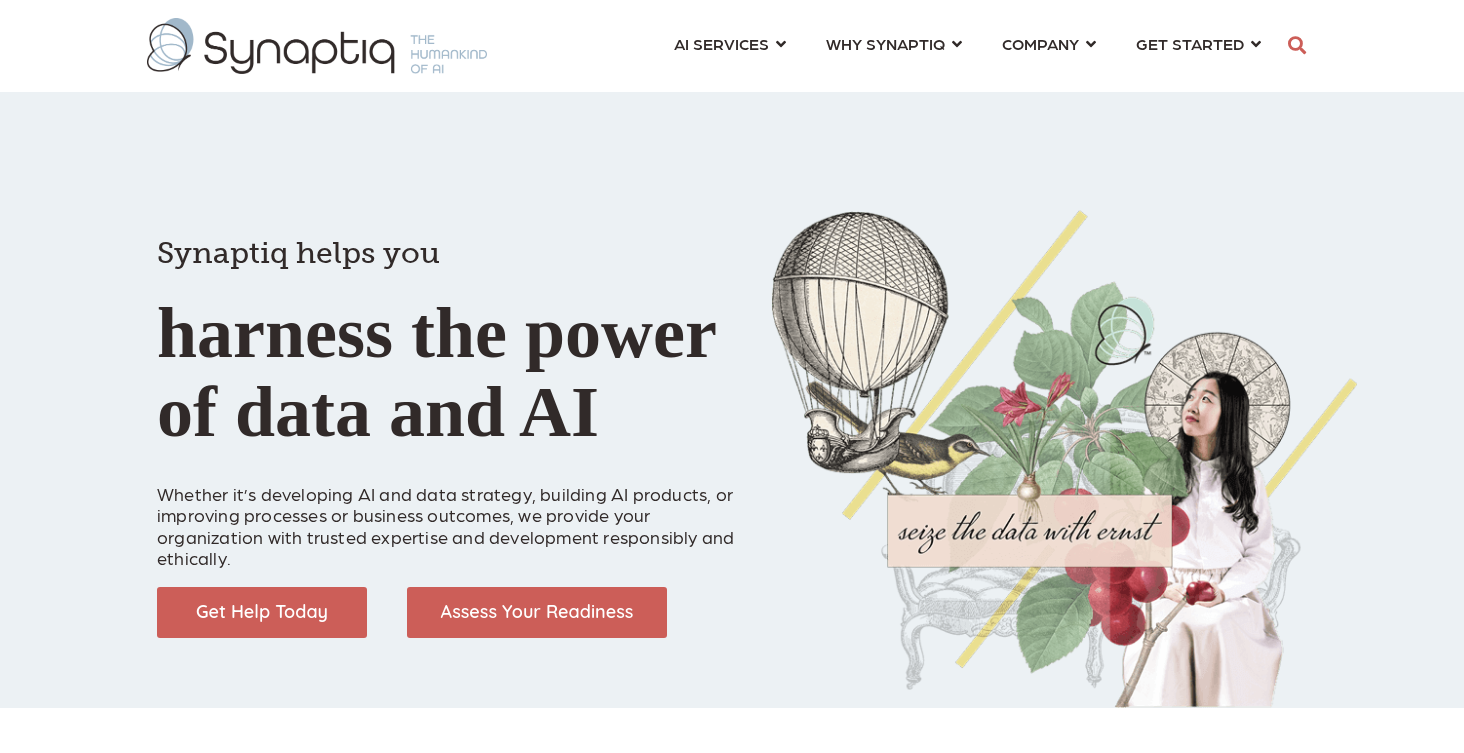 scroll, scrollTop: 0, scrollLeft: 0, axis: both 